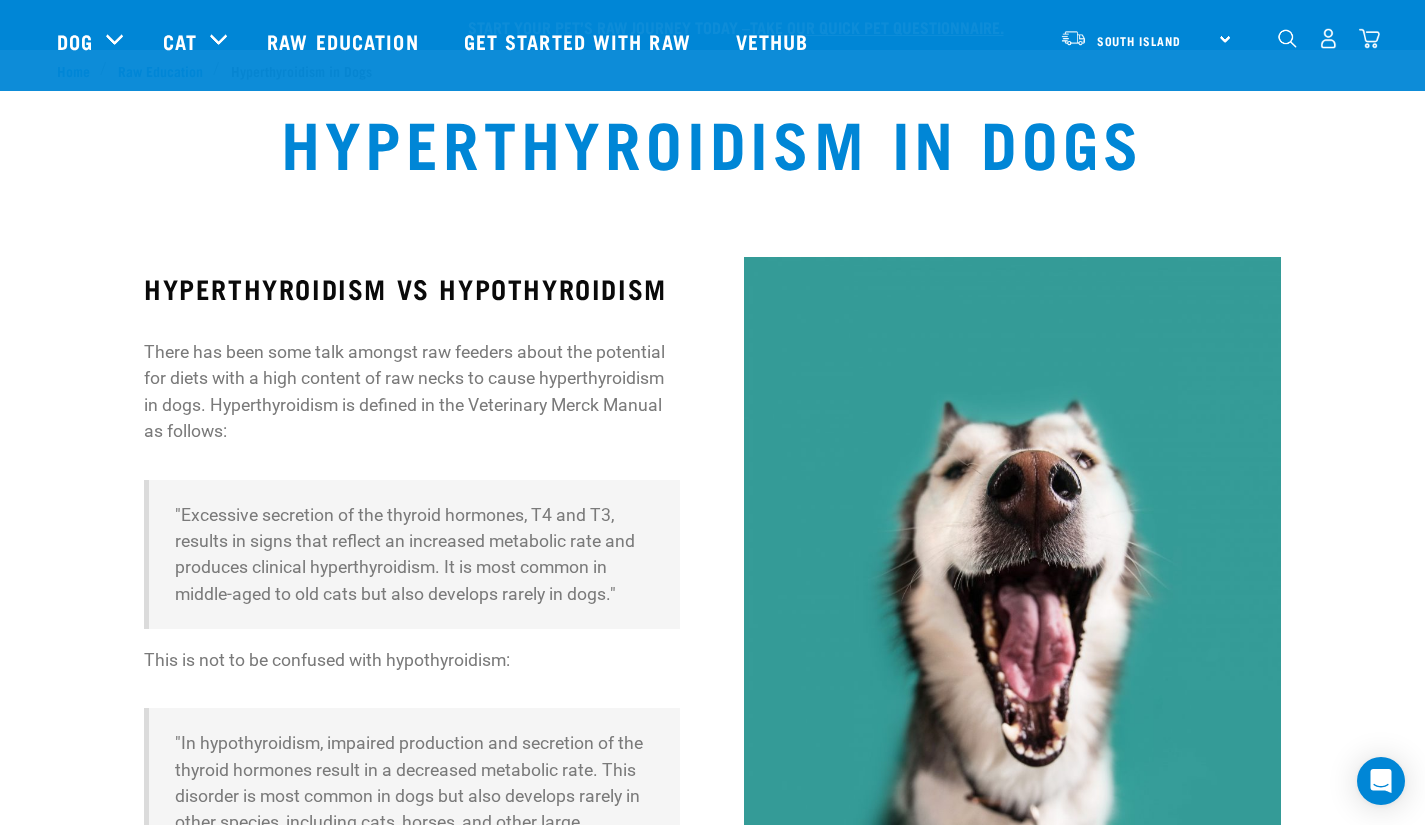 scroll, scrollTop: 615, scrollLeft: 0, axis: vertical 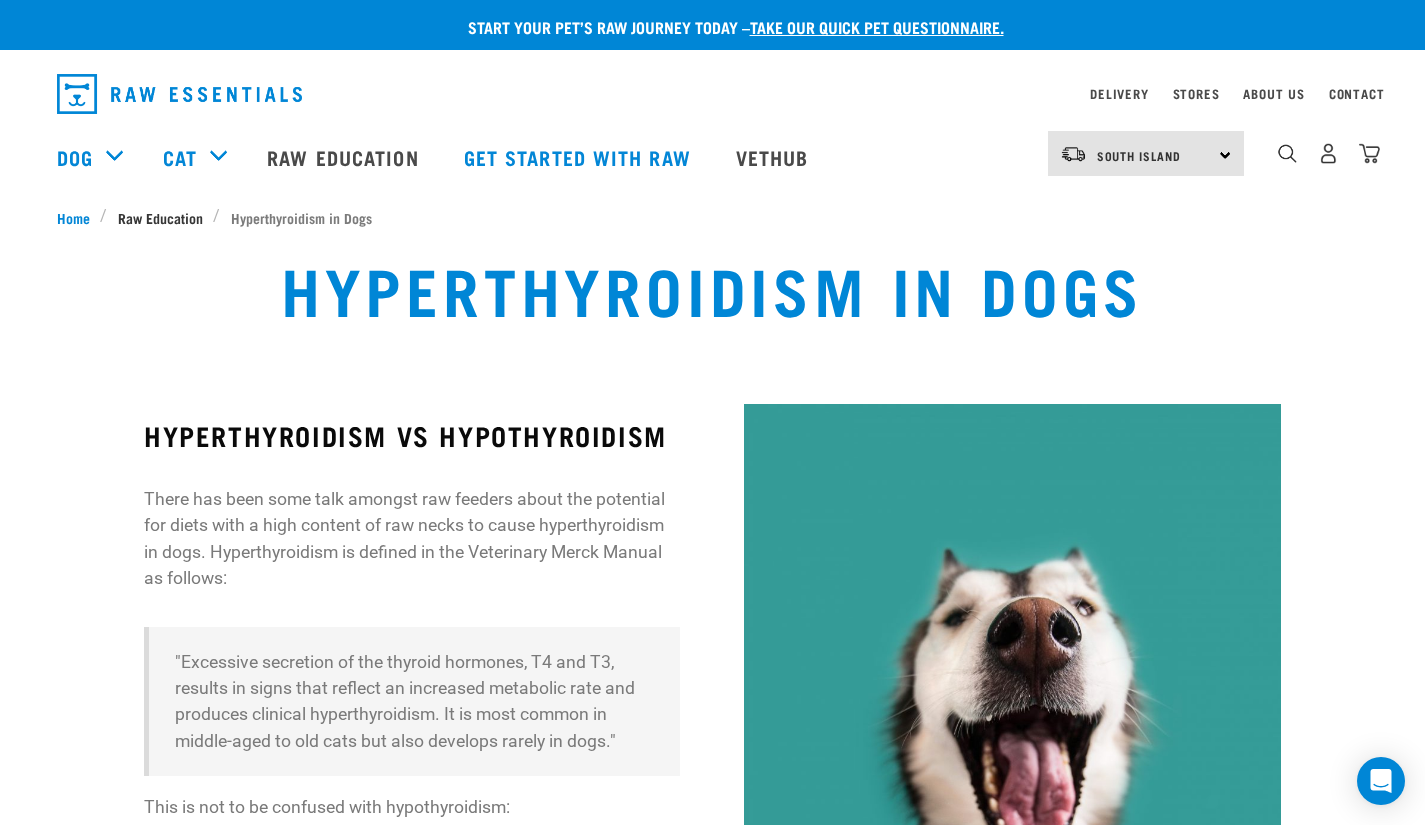 click on "Raw Education" at bounding box center [160, 217] 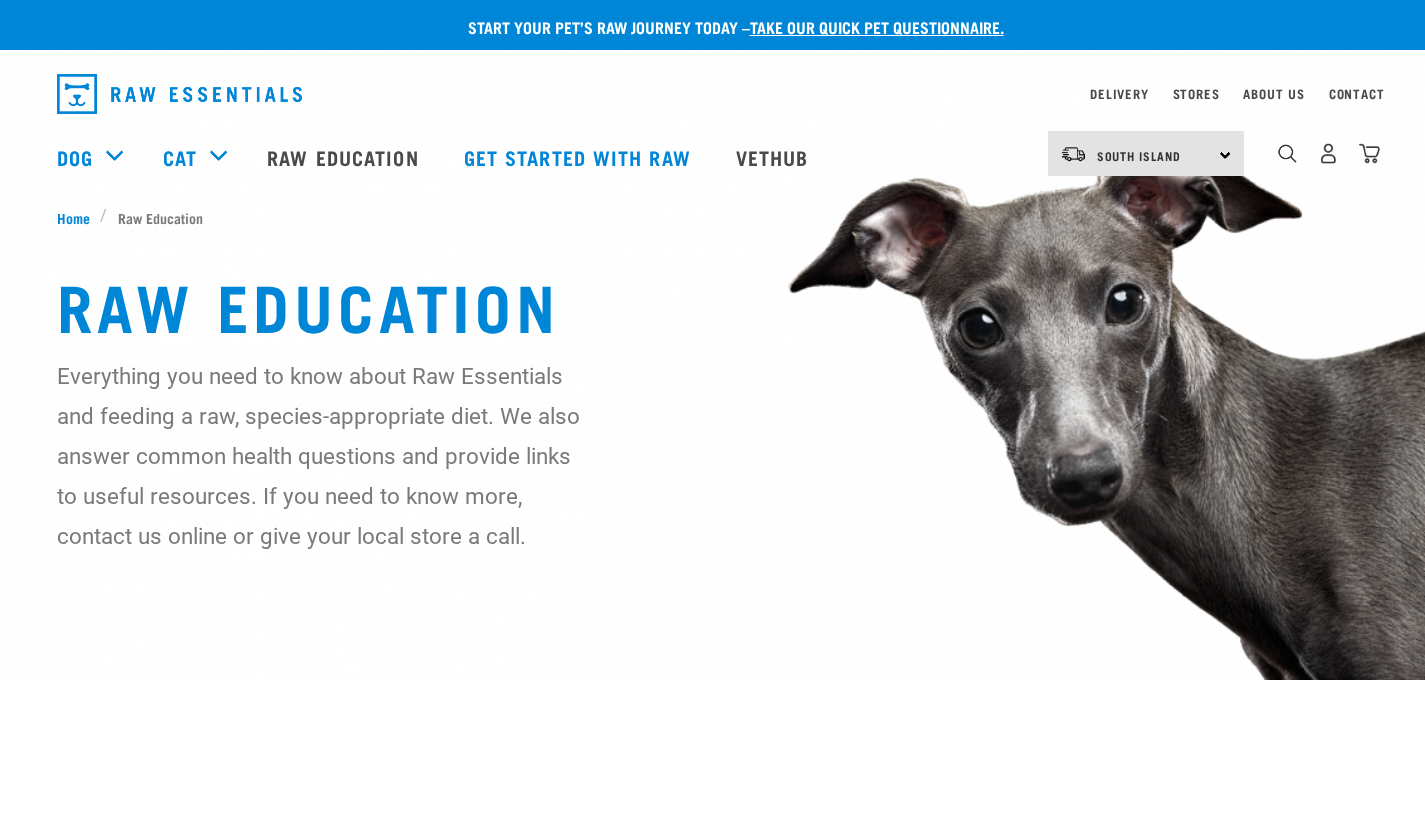 scroll, scrollTop: 0, scrollLeft: 0, axis: both 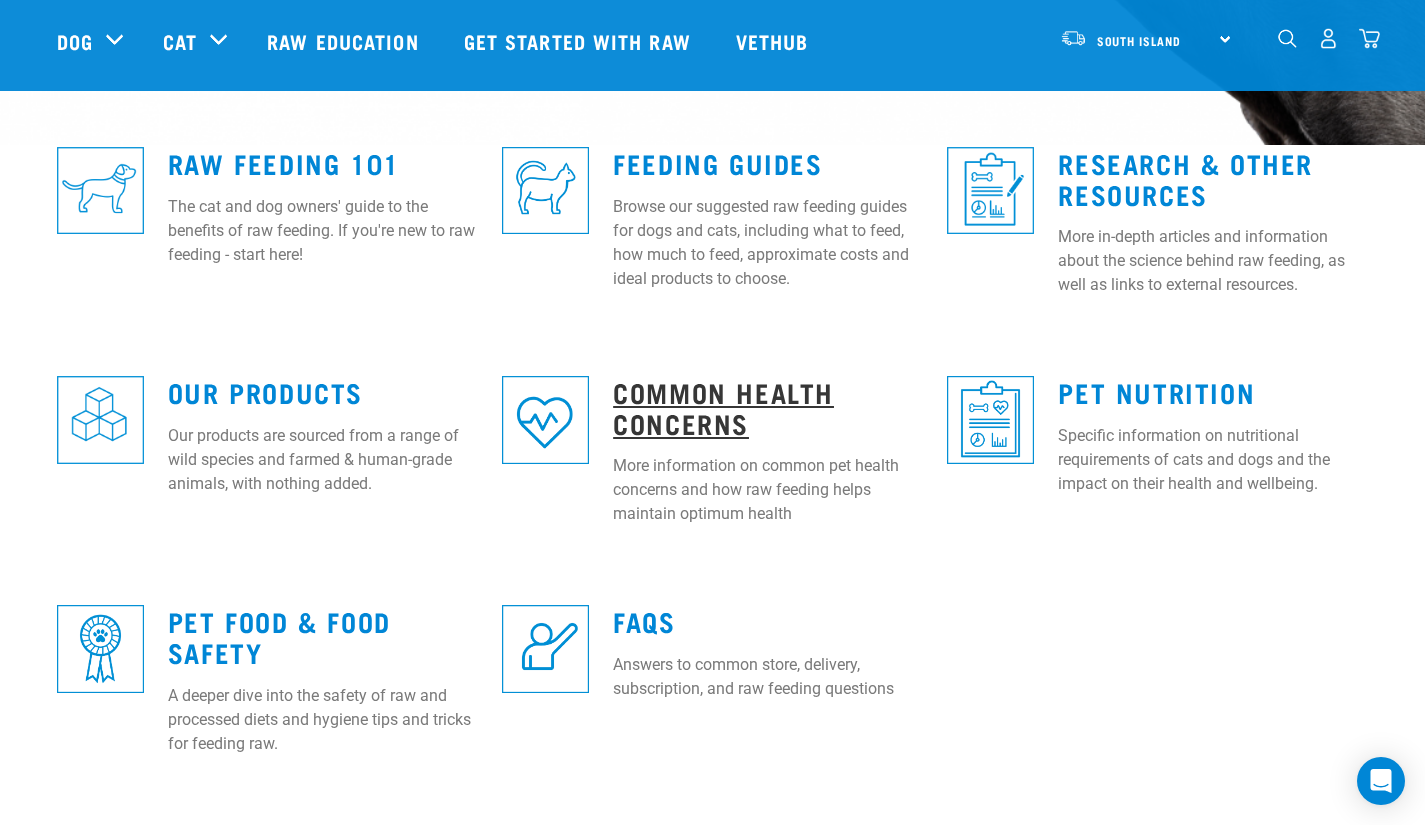 click on "Common Health Concerns" at bounding box center (723, 407) 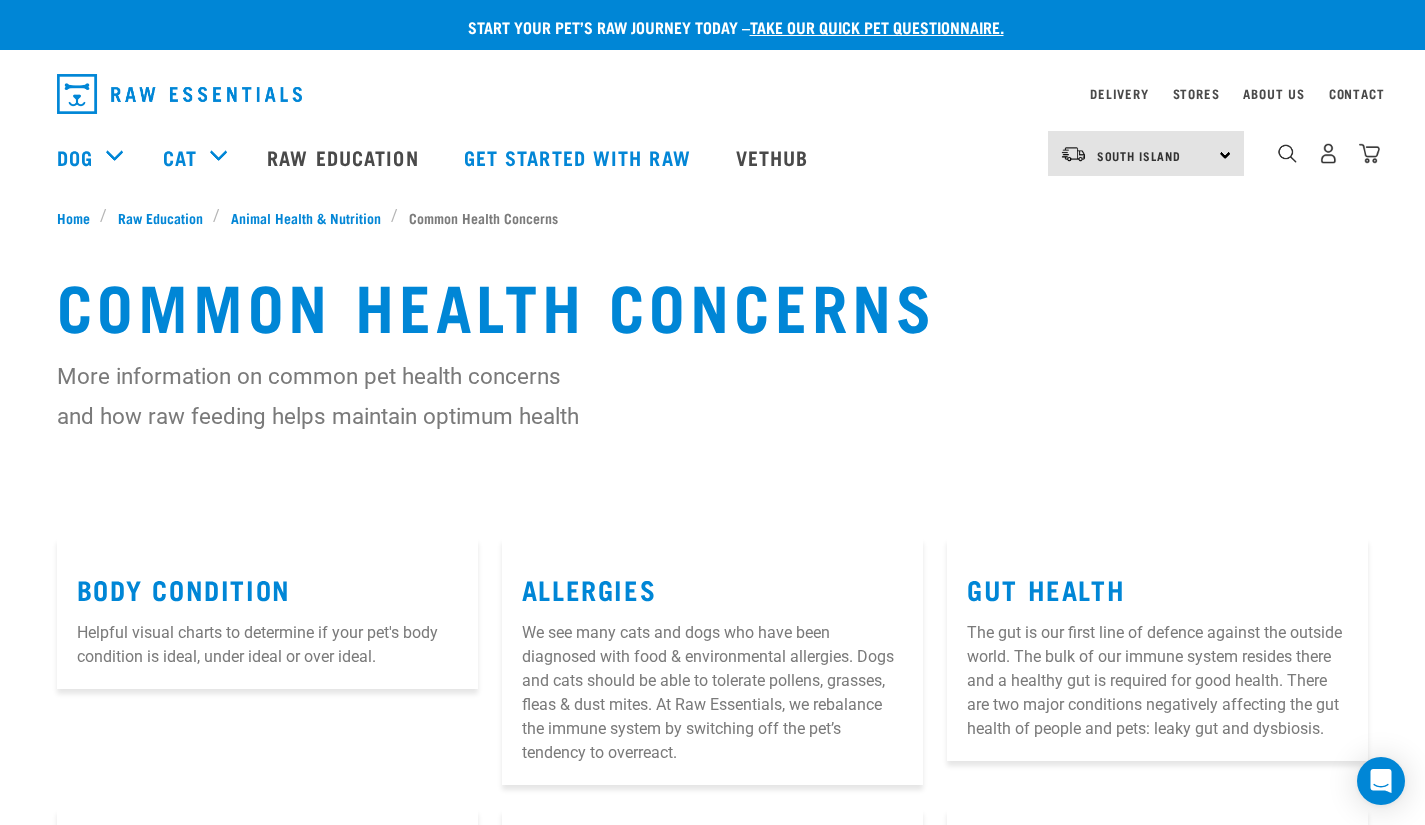 scroll, scrollTop: 0, scrollLeft: 0, axis: both 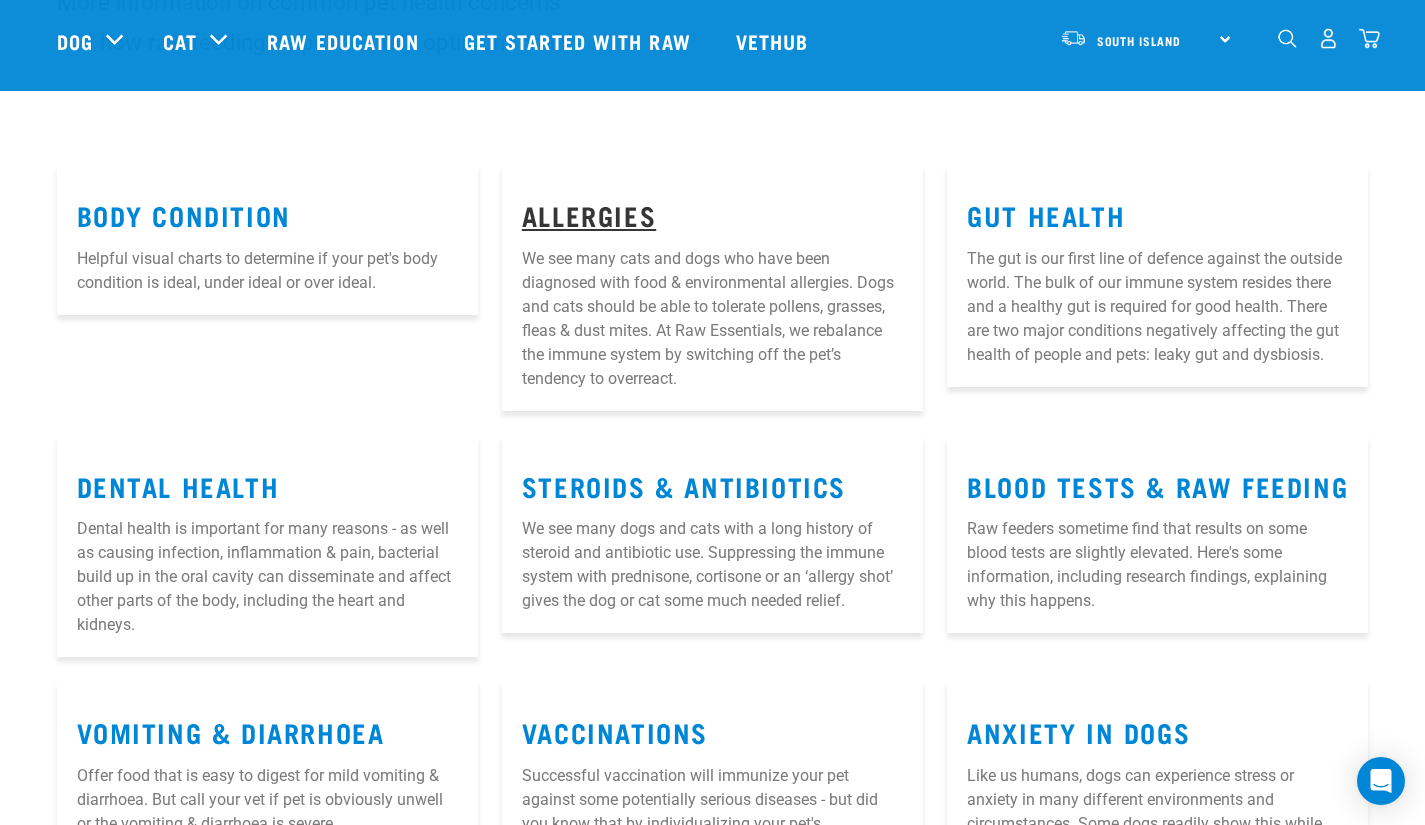 click on "Allergies" at bounding box center (589, 214) 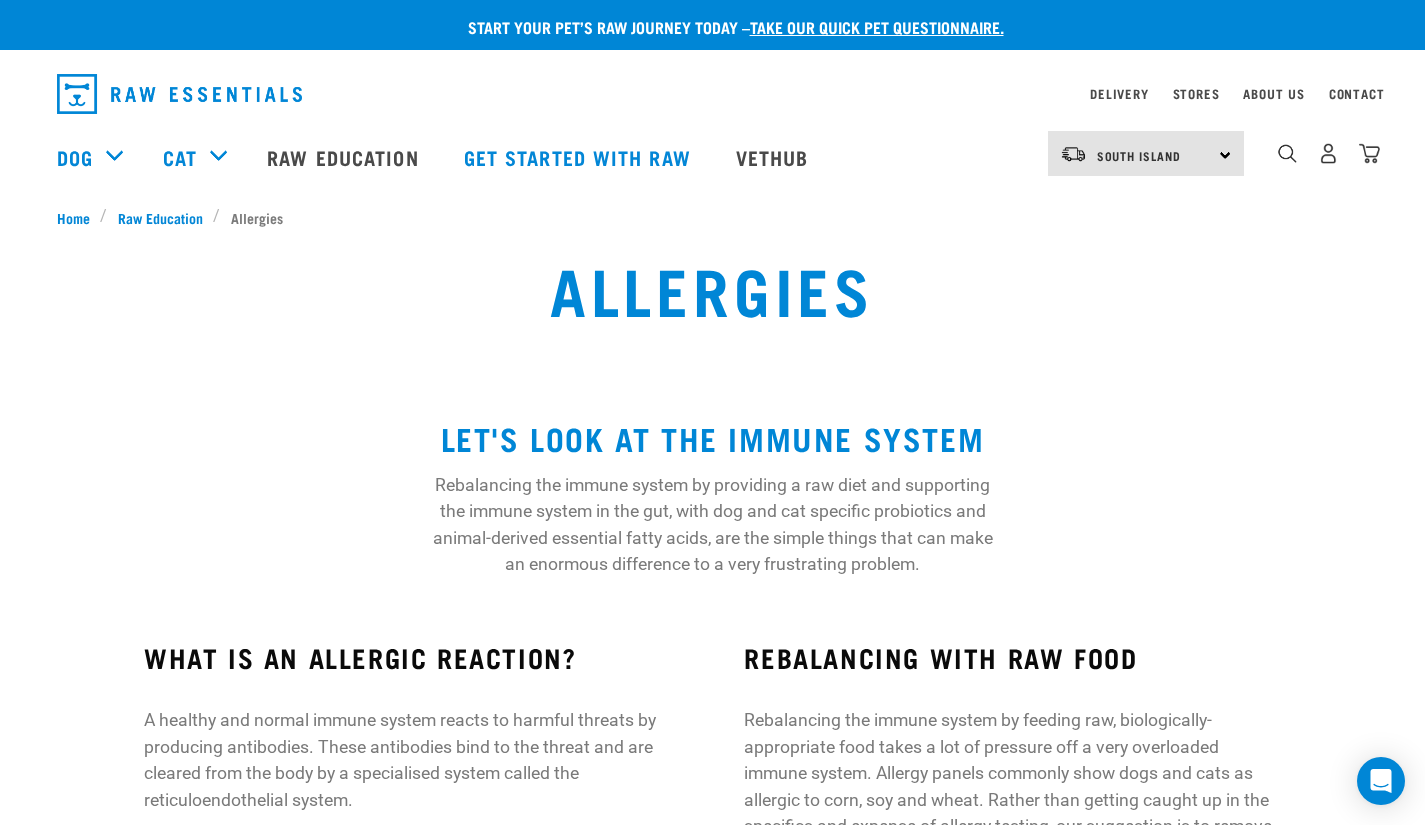 scroll, scrollTop: 0, scrollLeft: 0, axis: both 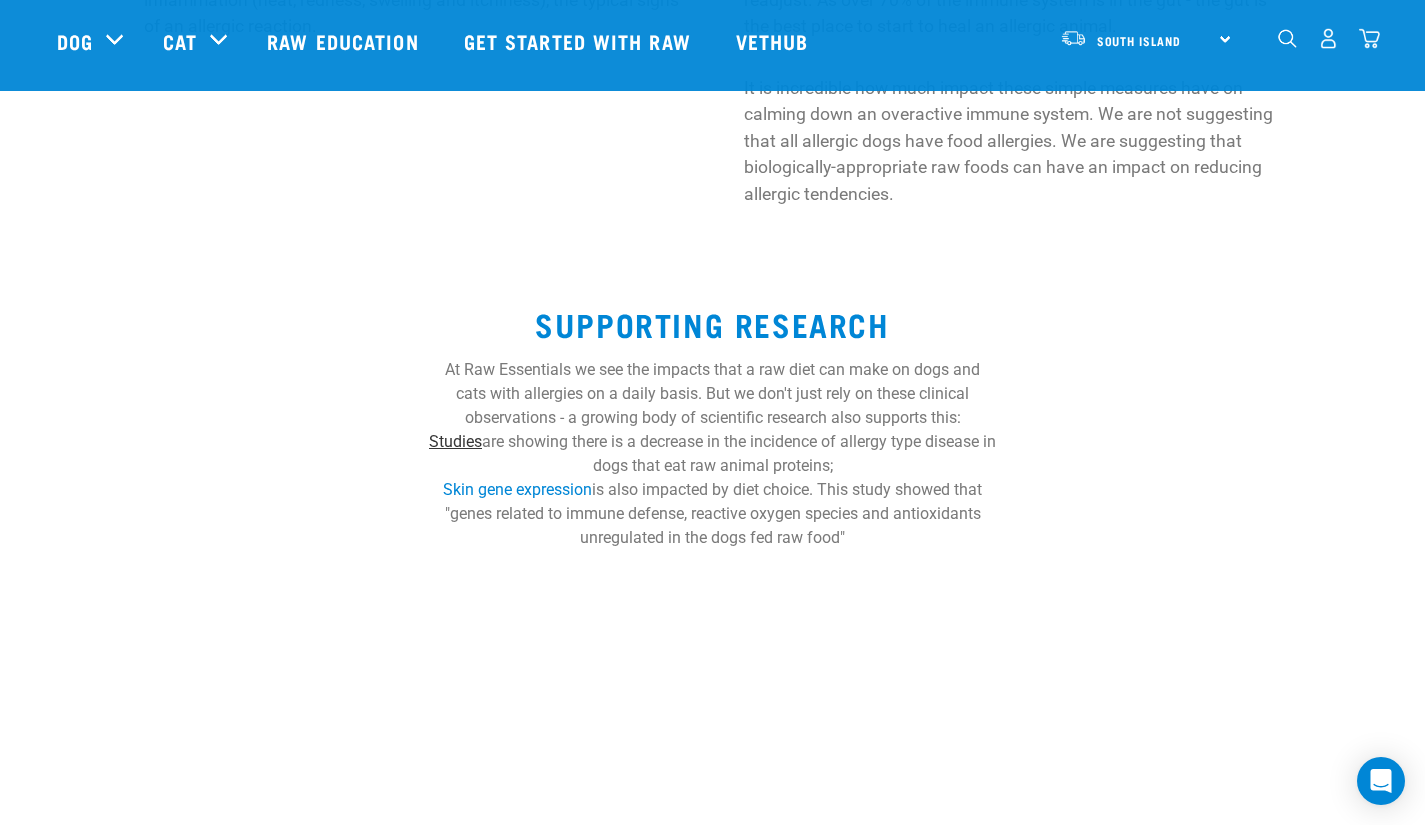click on "Studies" at bounding box center (455, 441) 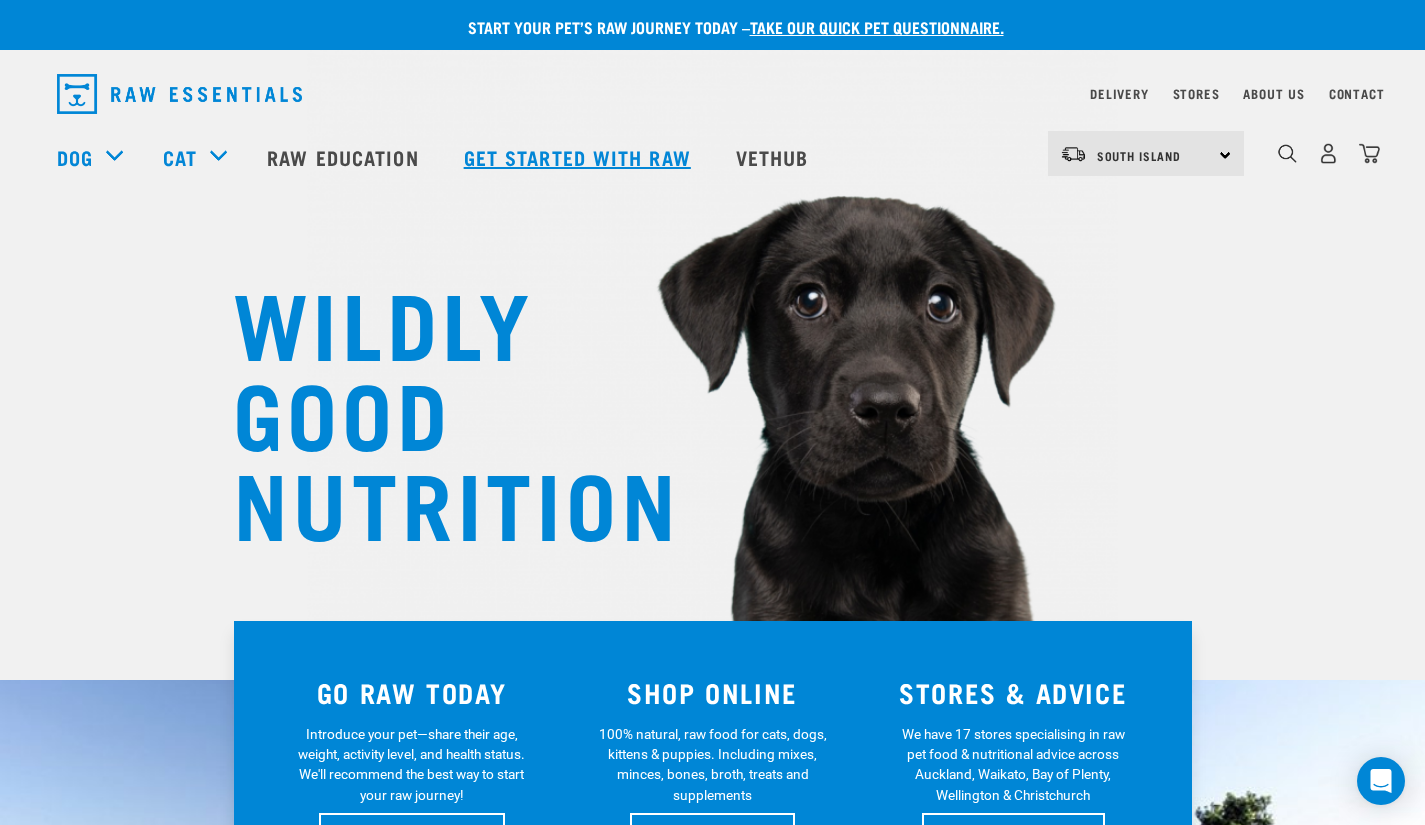 scroll, scrollTop: 0, scrollLeft: 0, axis: both 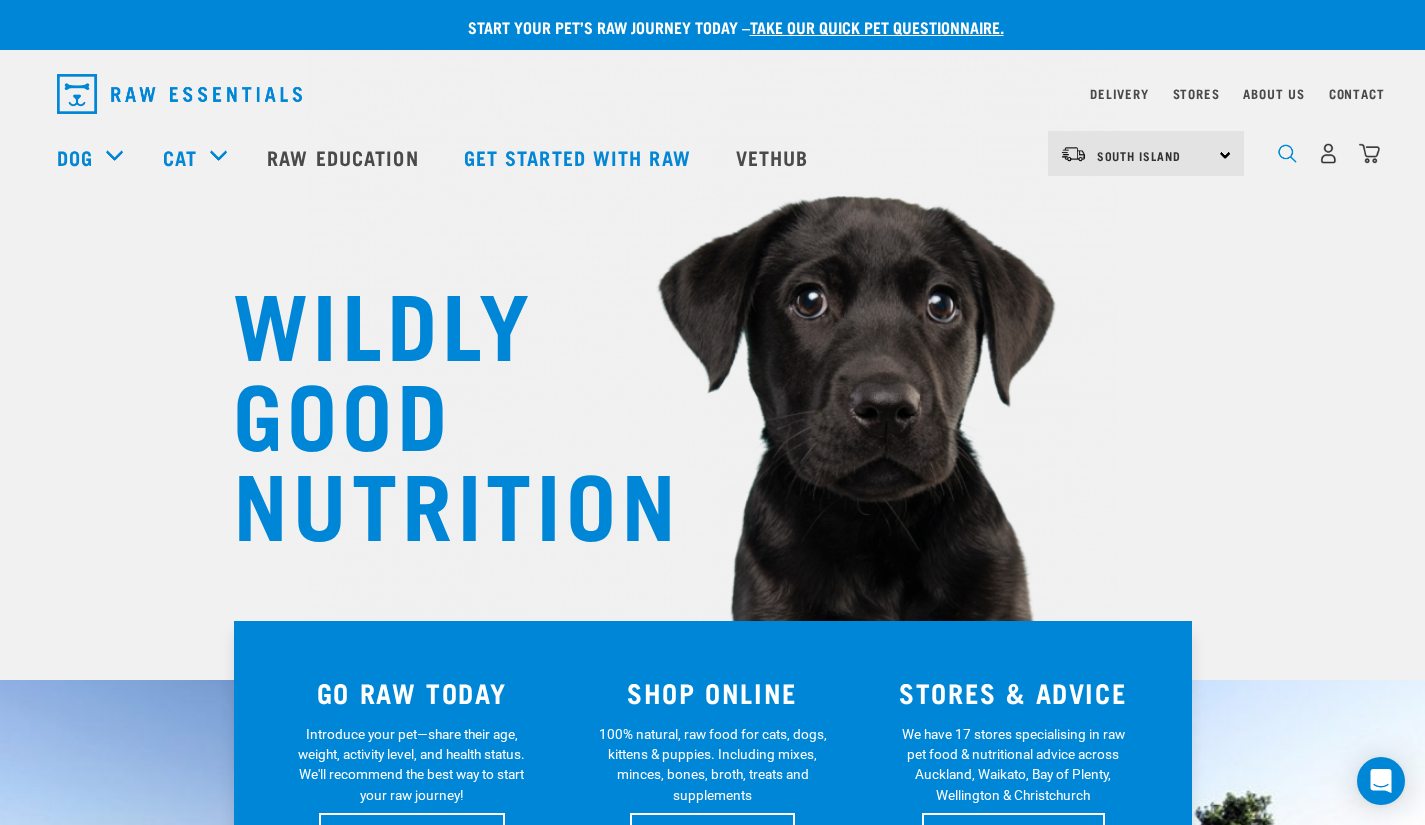 click at bounding box center (1287, 153) 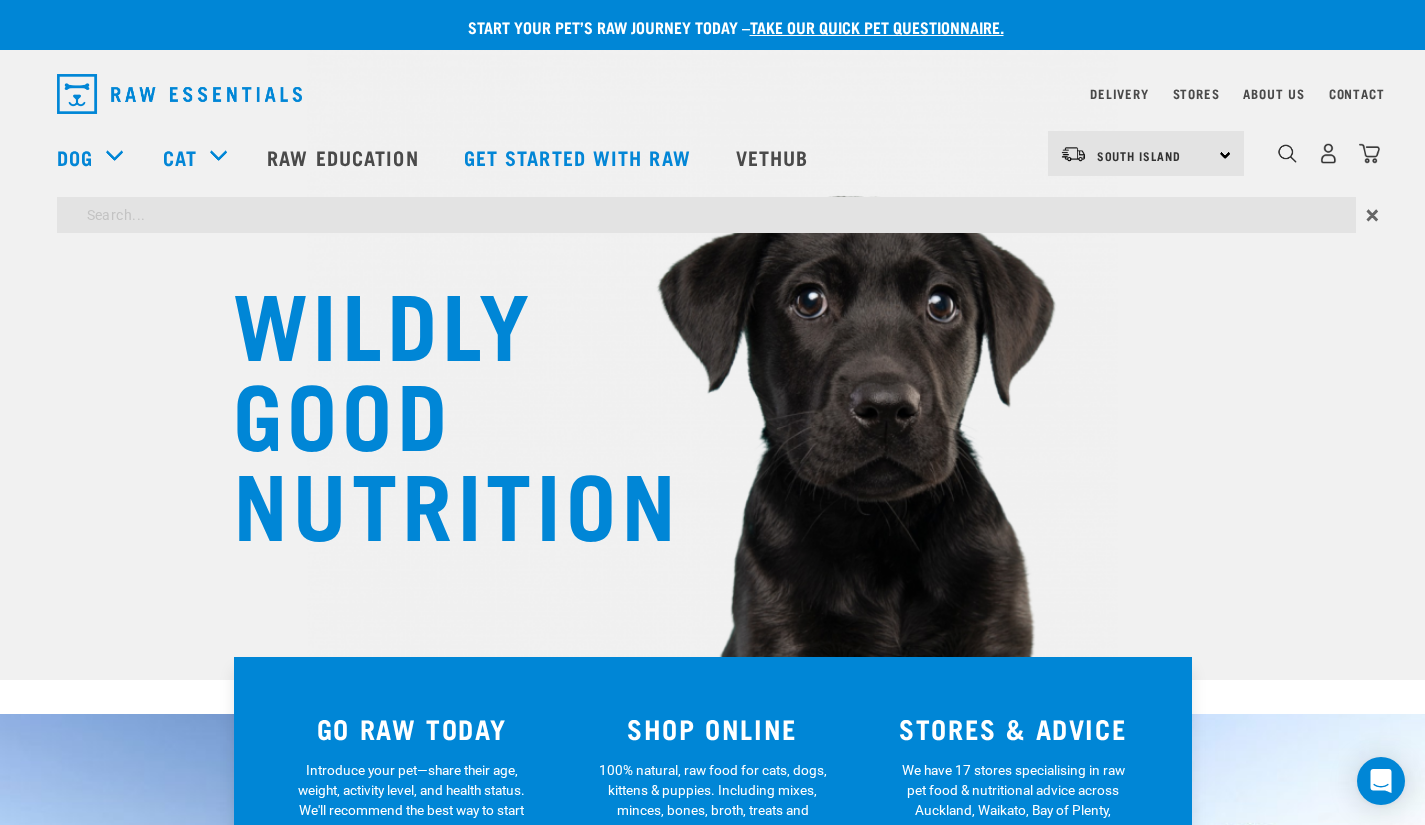 click on "WILDLY GOOD NUTRITION
Start your pet’s raw journey today –  take our quick pet questionnaire.
Delivery
Stores
About Us
Contact" at bounding box center [712, 1627] 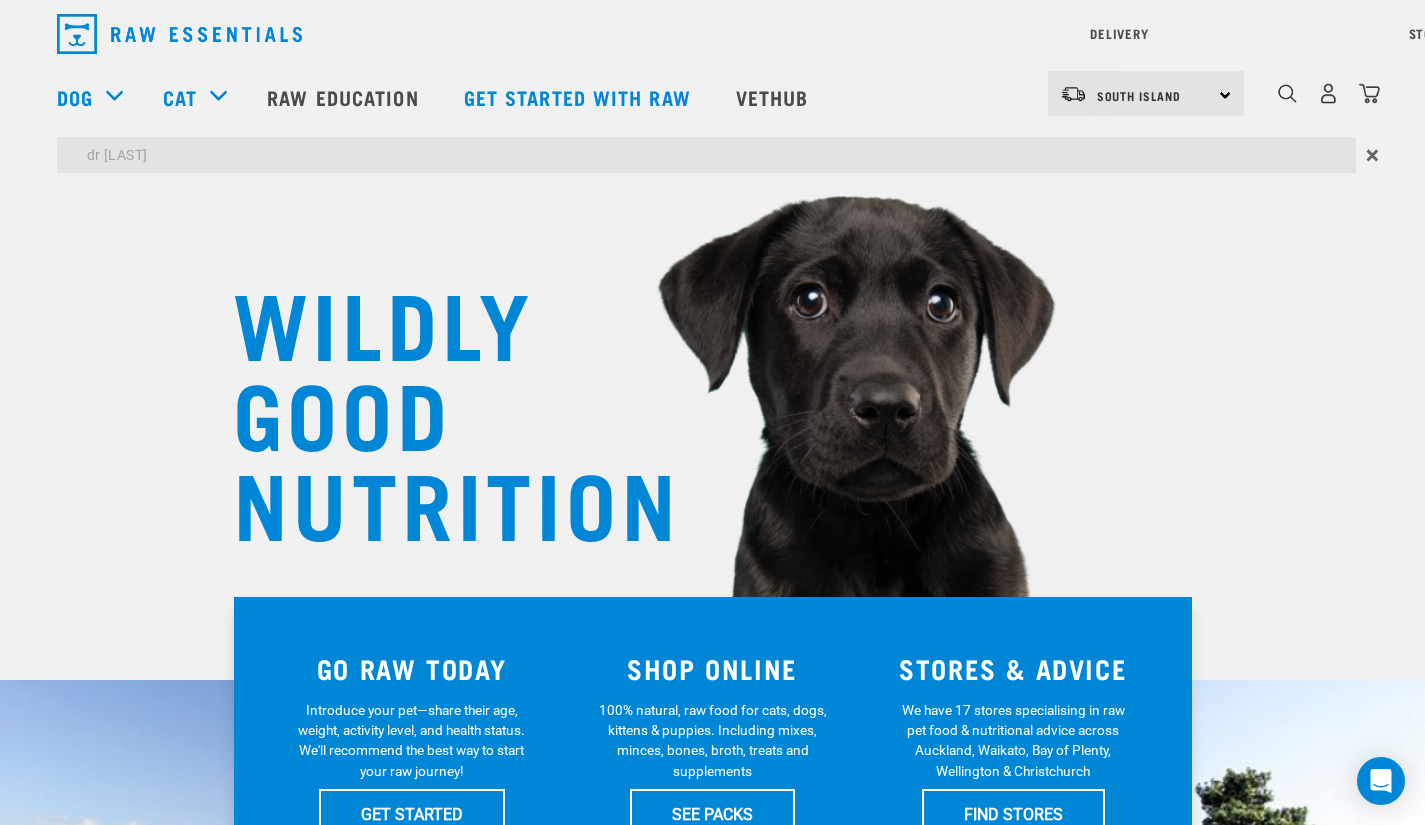 type on "dr ronald" 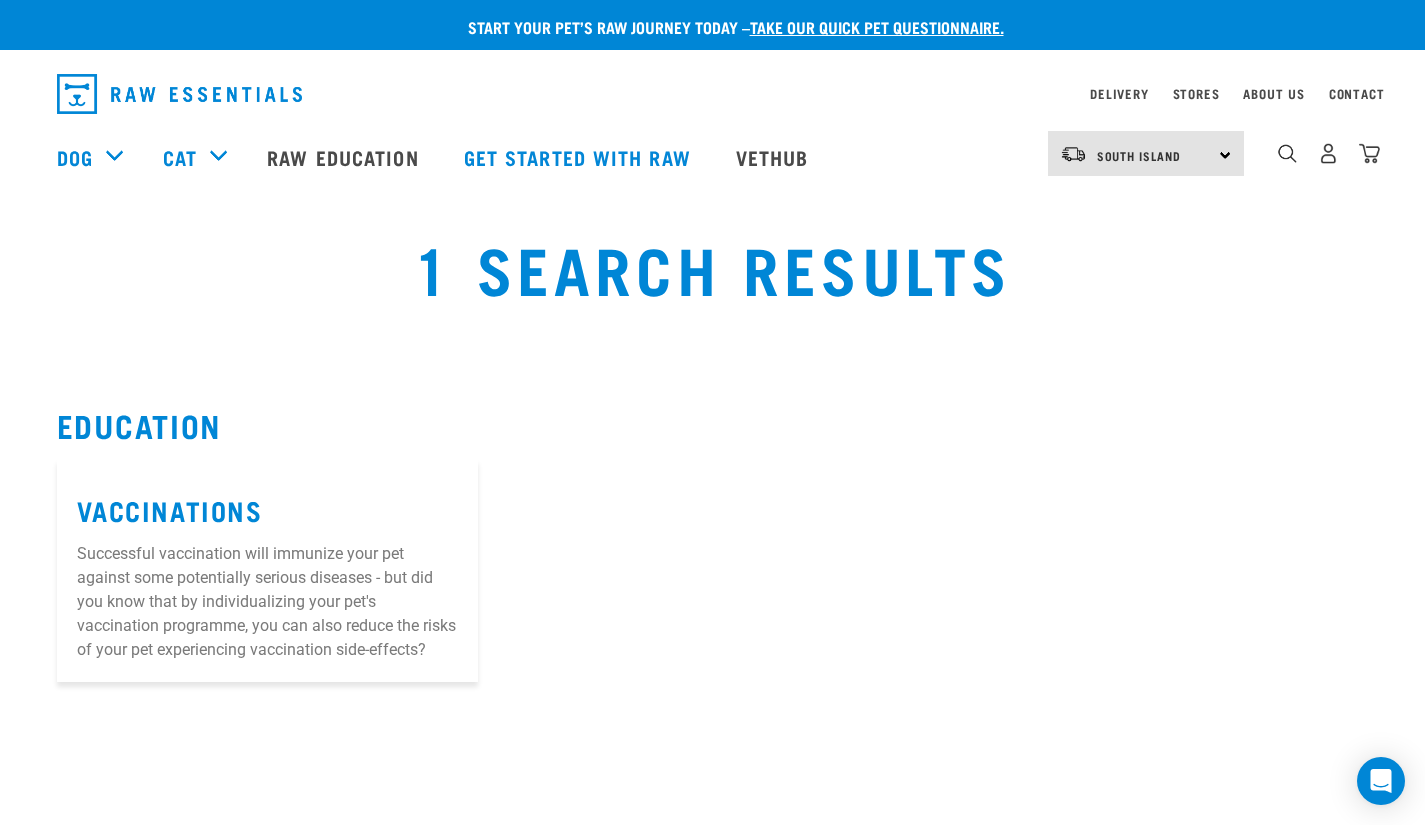 scroll, scrollTop: 0, scrollLeft: 0, axis: both 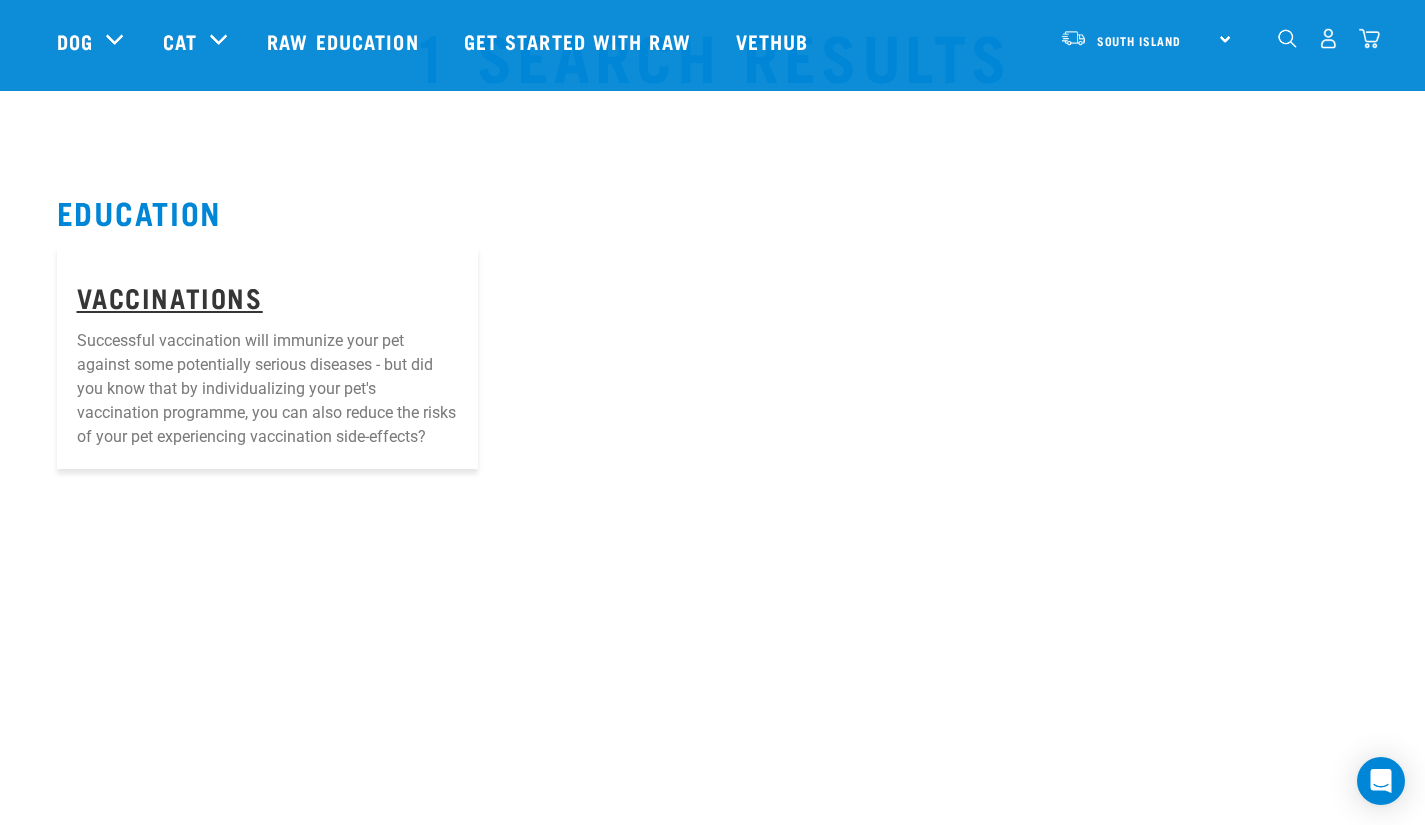click on "Vaccinations" at bounding box center (170, 296) 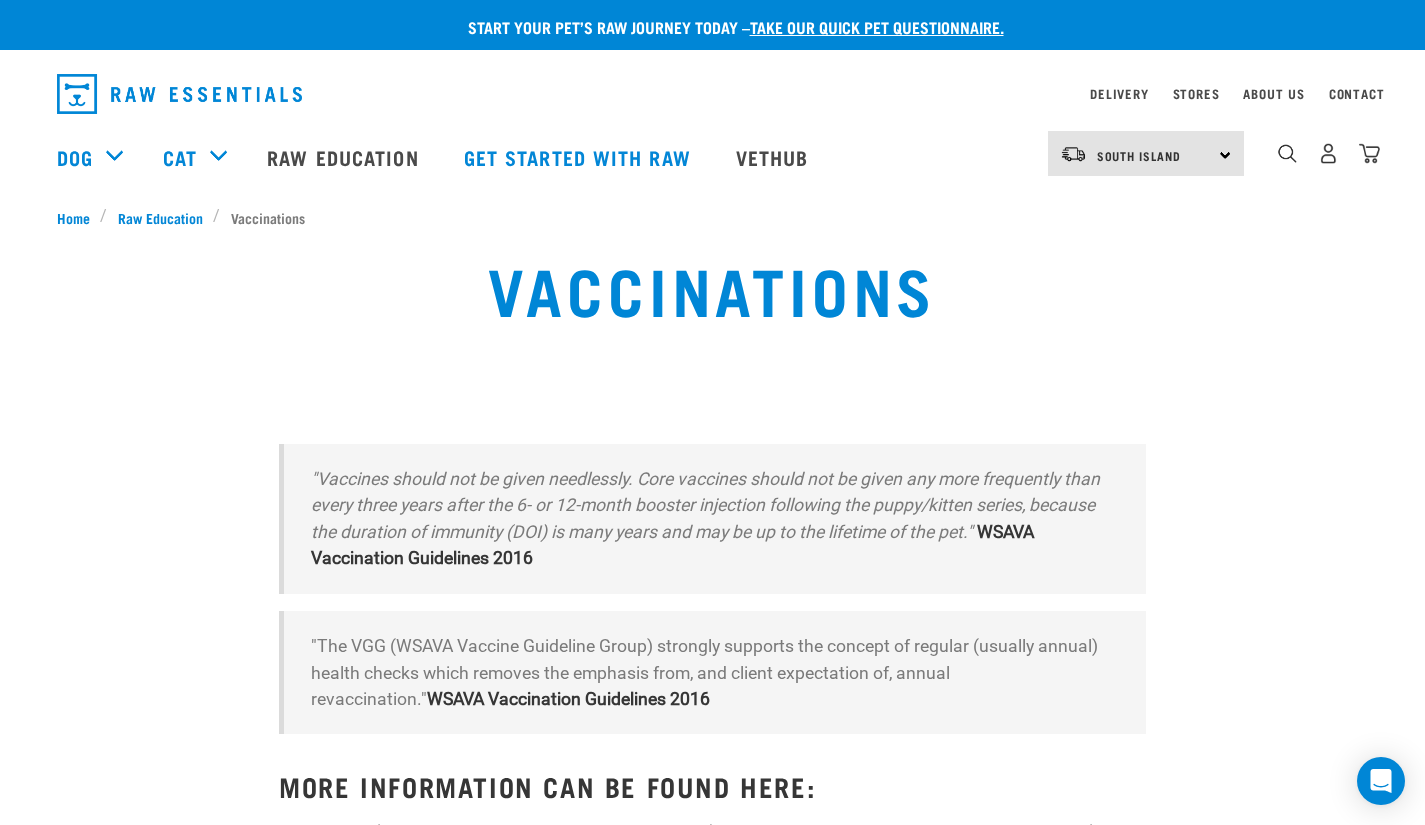 scroll, scrollTop: 0, scrollLeft: 0, axis: both 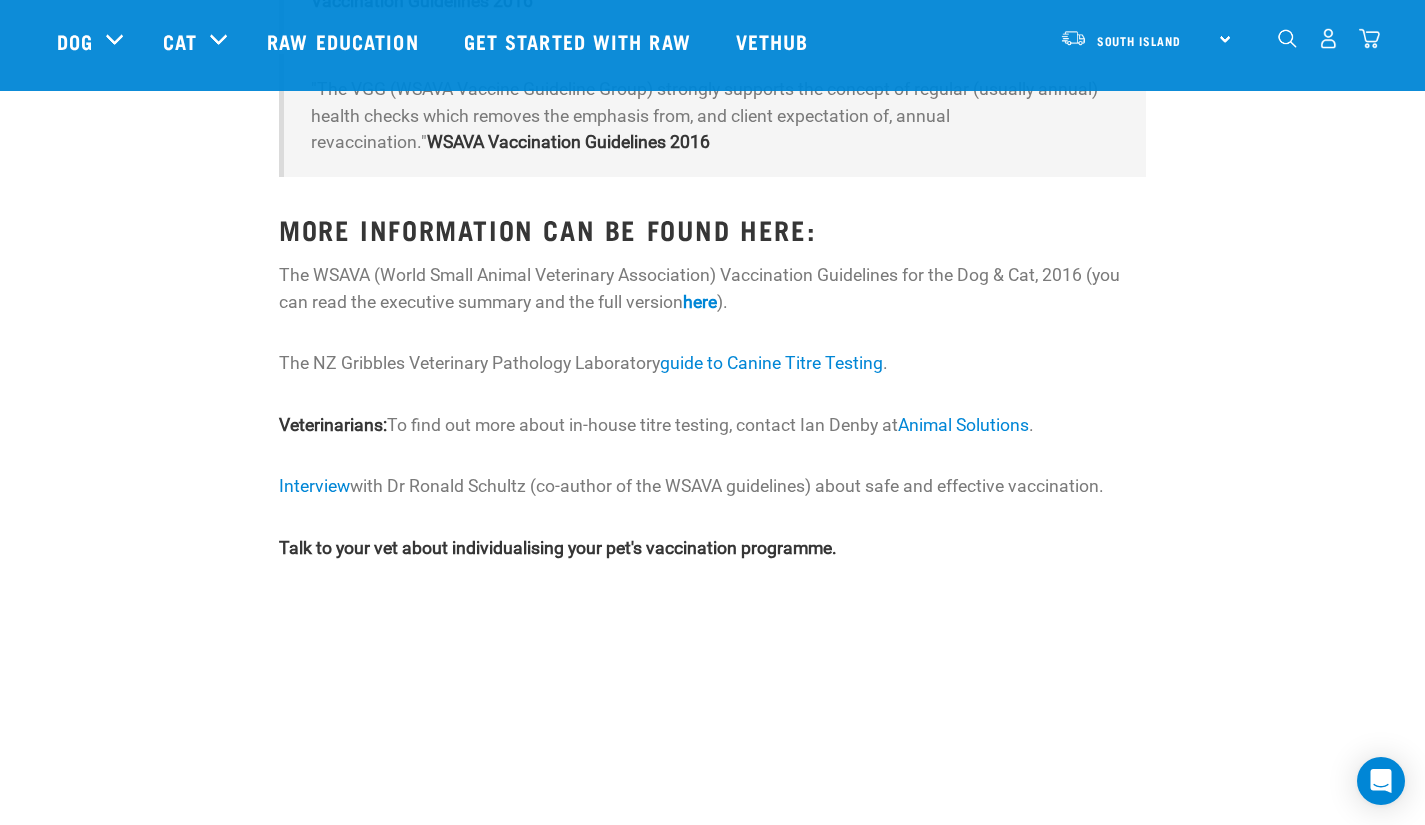 drag, startPoint x: 1126, startPoint y: 481, endPoint x: 413, endPoint y: 494, distance: 713.1185 